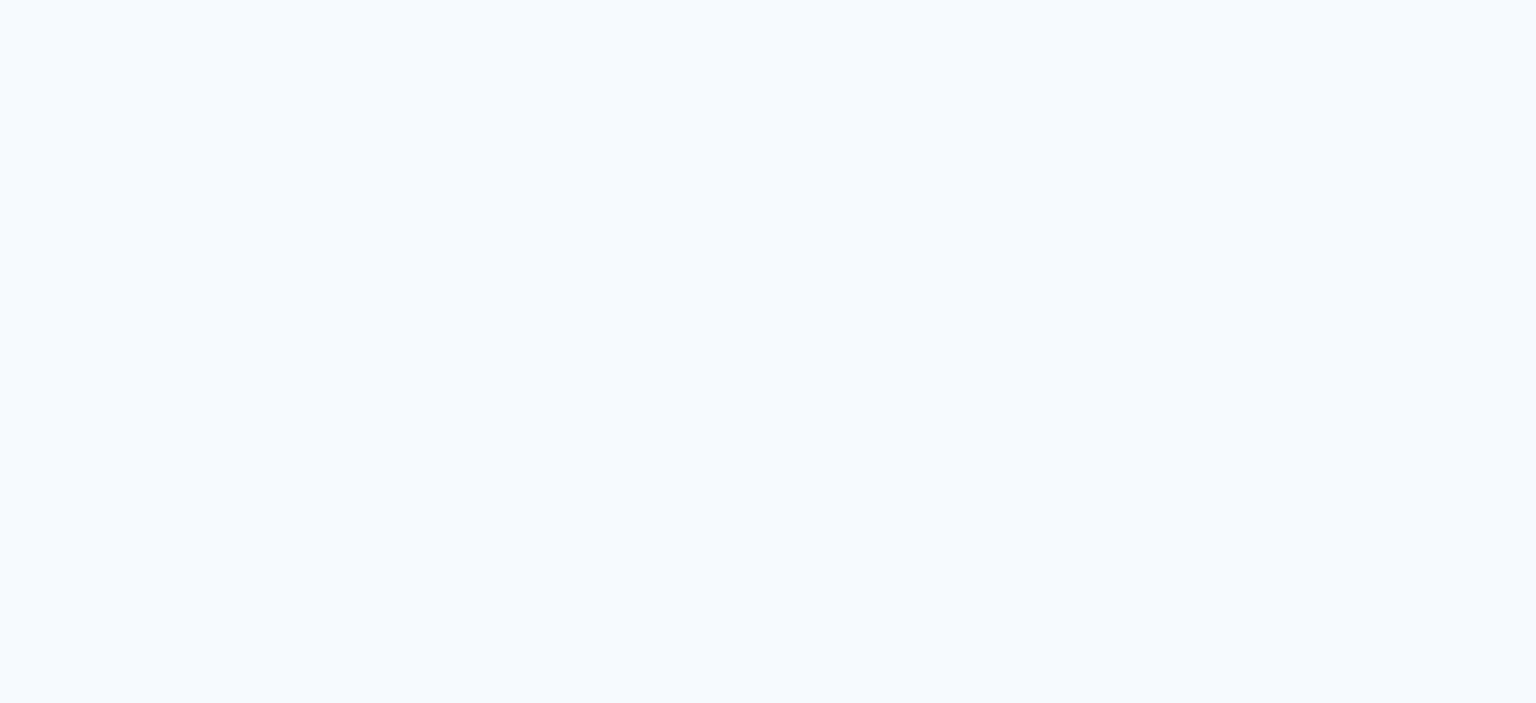 scroll, scrollTop: 0, scrollLeft: 0, axis: both 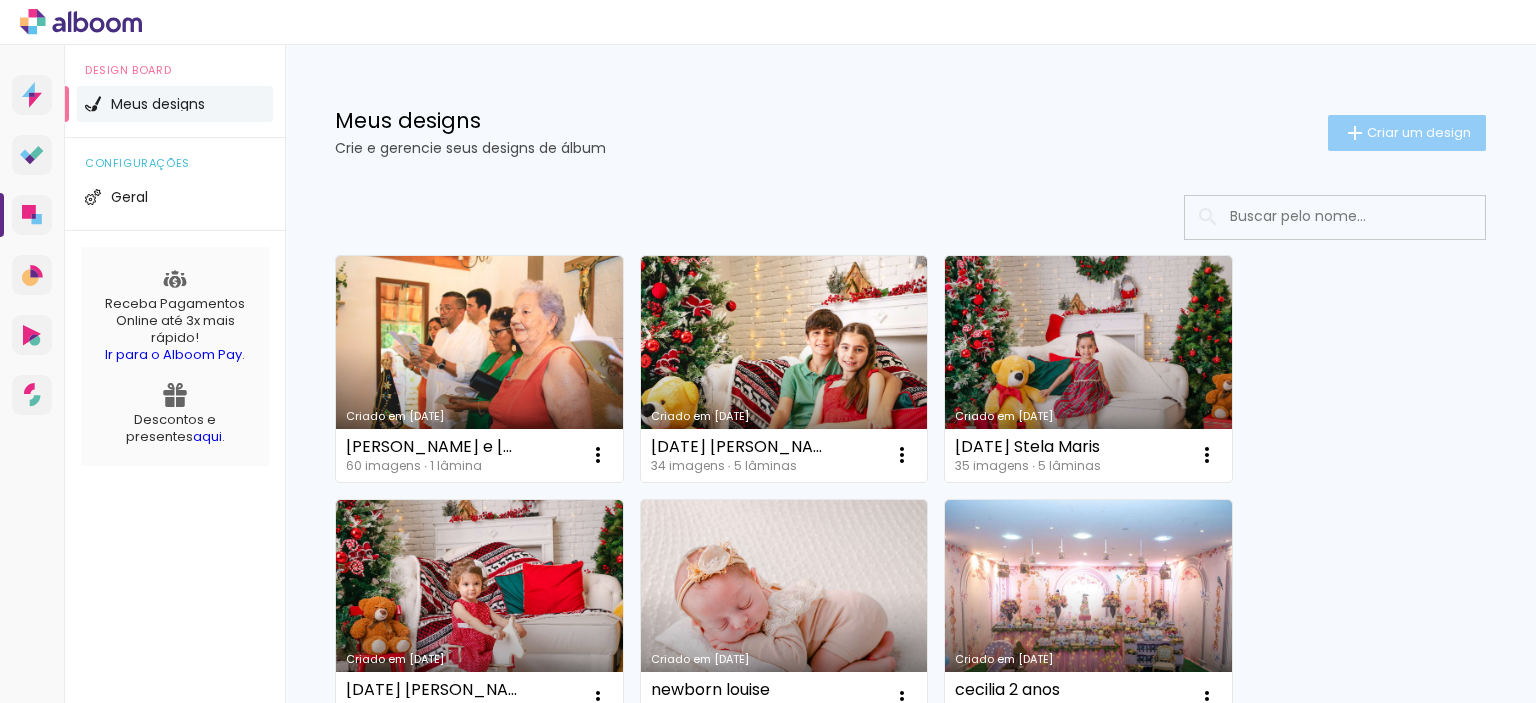 click on "Criar um design" 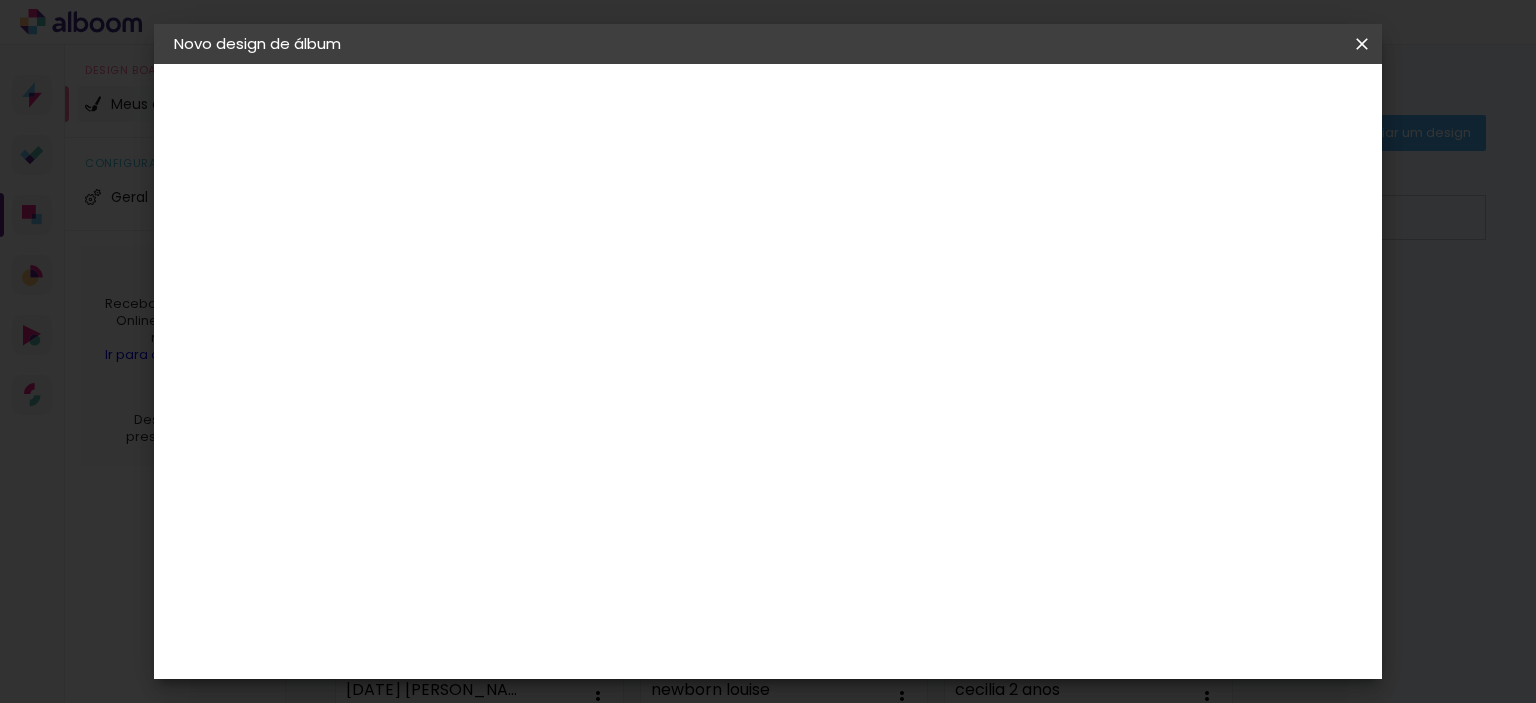 click at bounding box center (501, 268) 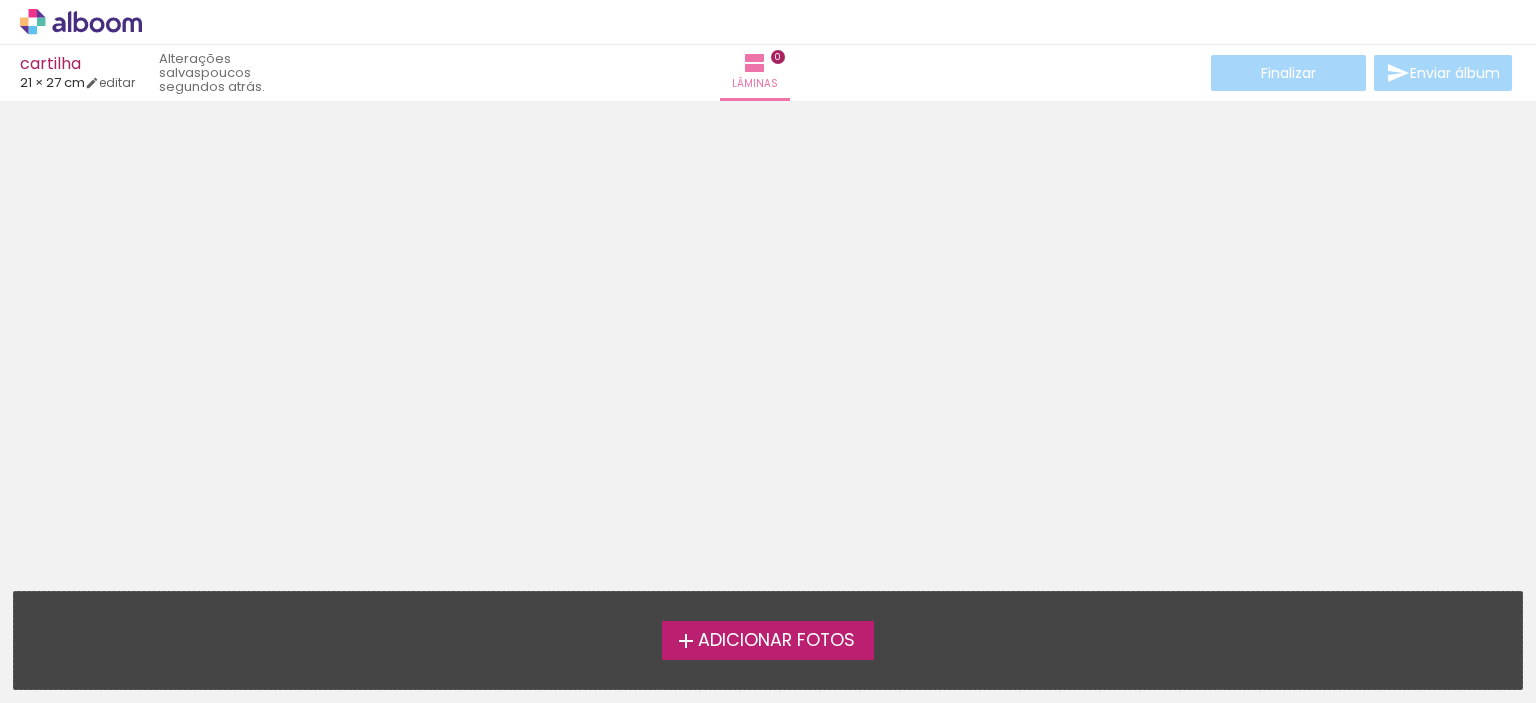 click on "Adicionar Fotos" at bounding box center (776, 641) 